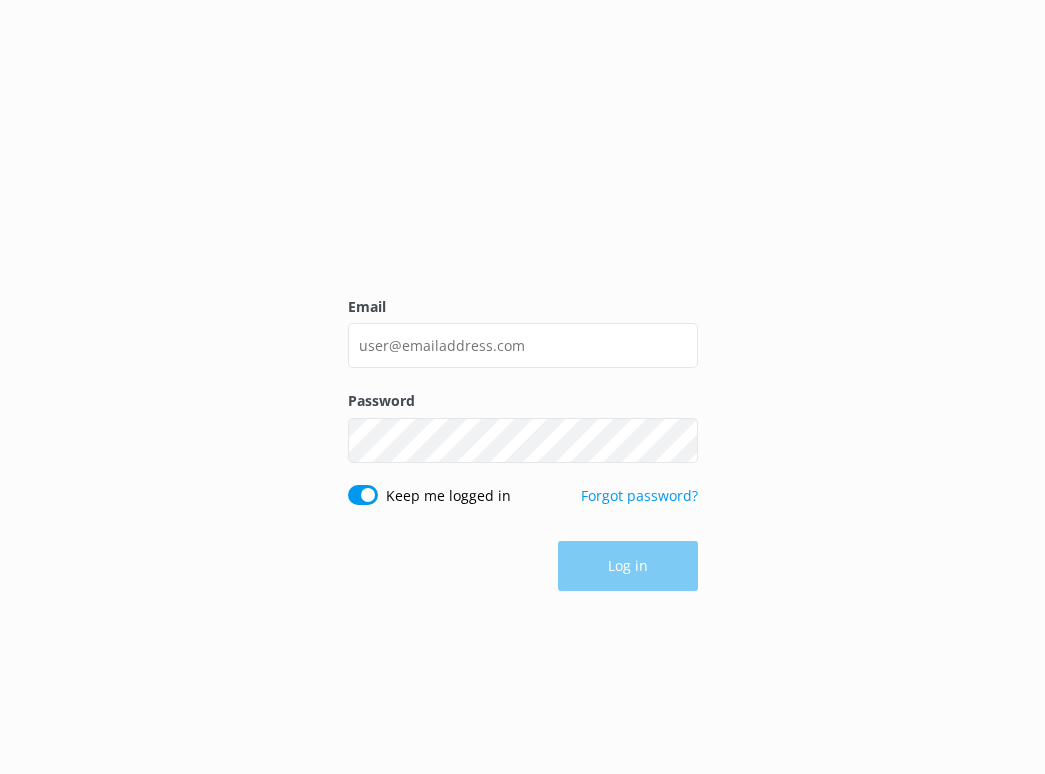 scroll, scrollTop: 0, scrollLeft: 0, axis: both 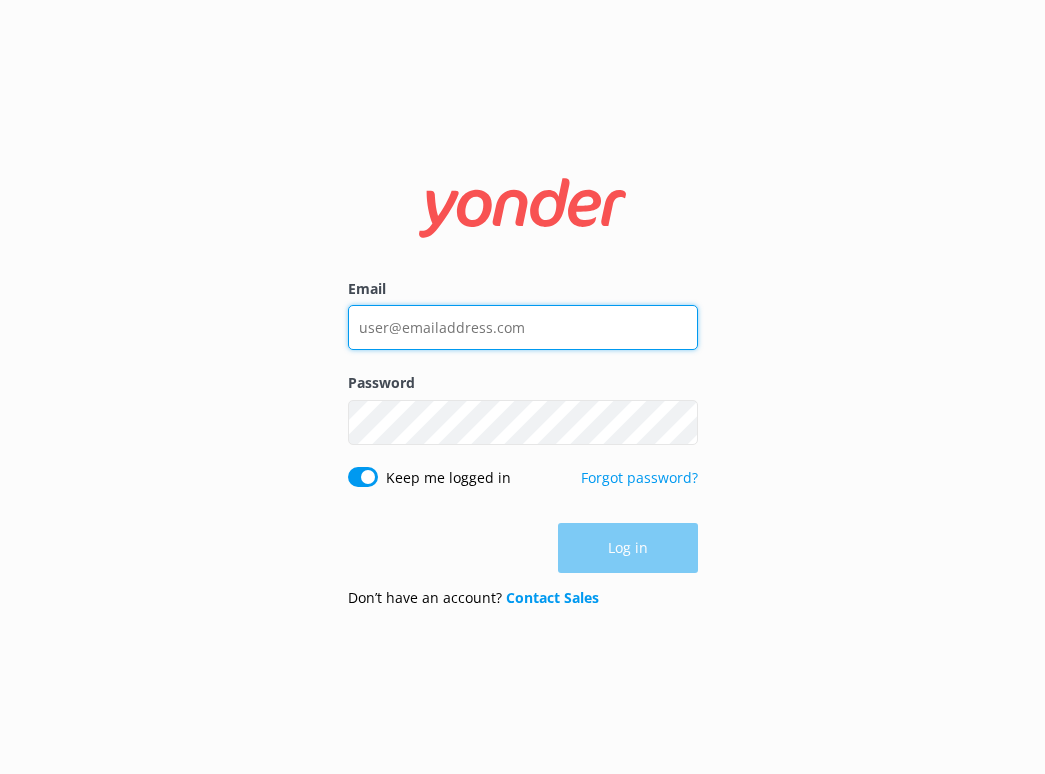 type on "[EMAIL]" 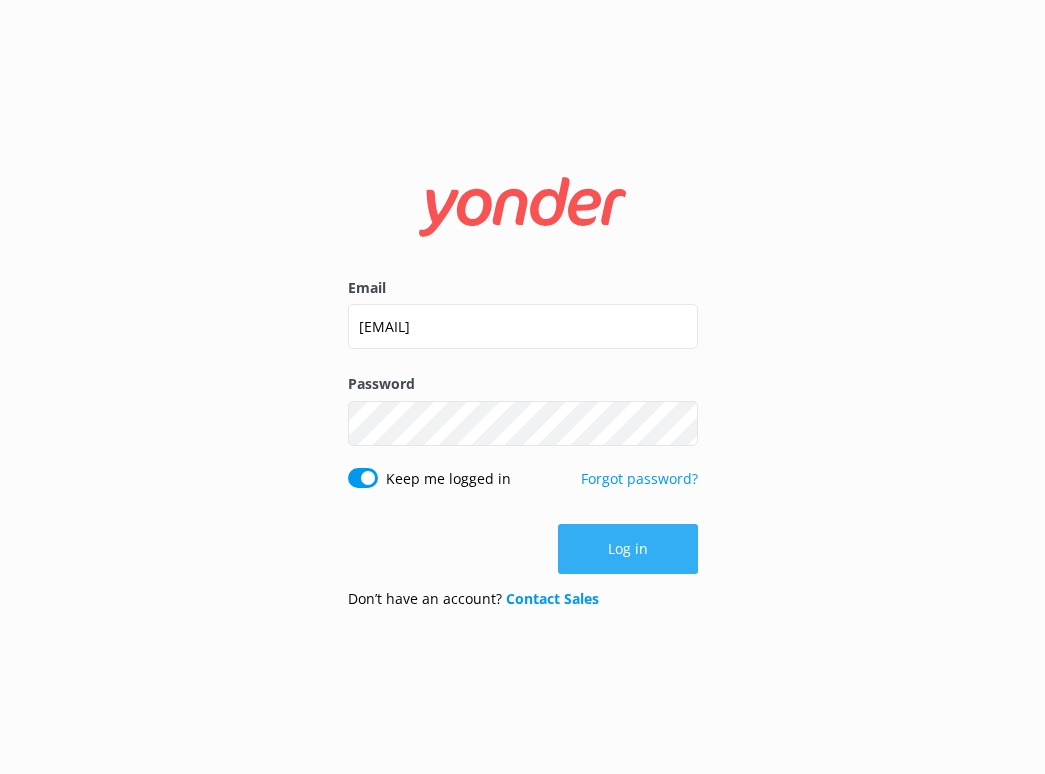 click on "Log in" at bounding box center [628, 549] 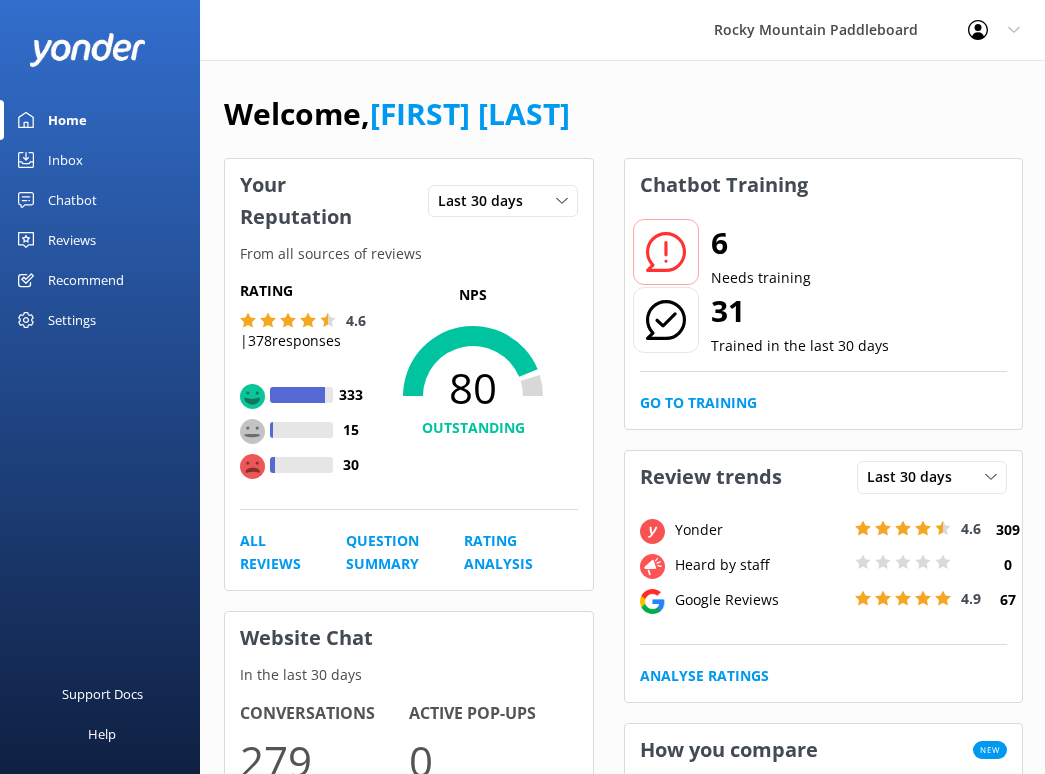 click on "Inbox" at bounding box center (65, 160) 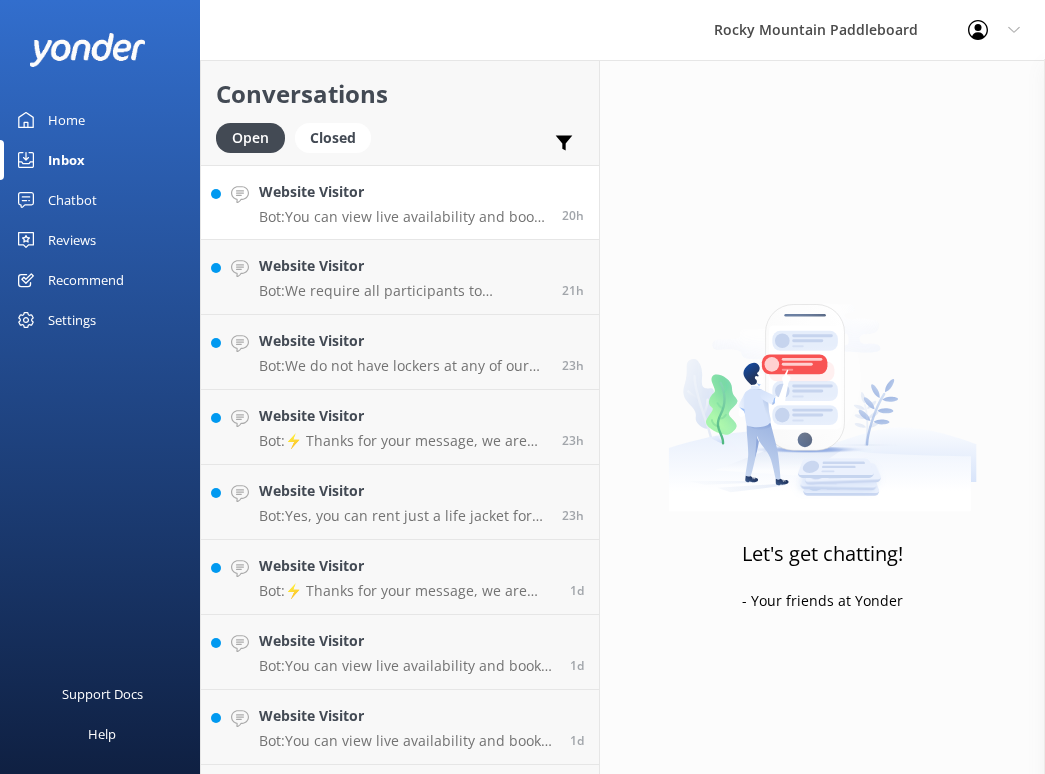 click on "Bot:  You can view live availability and book online at https://fareharbor.com/embeds/book/rockymtnpaddleboard/items/." at bounding box center (403, 217) 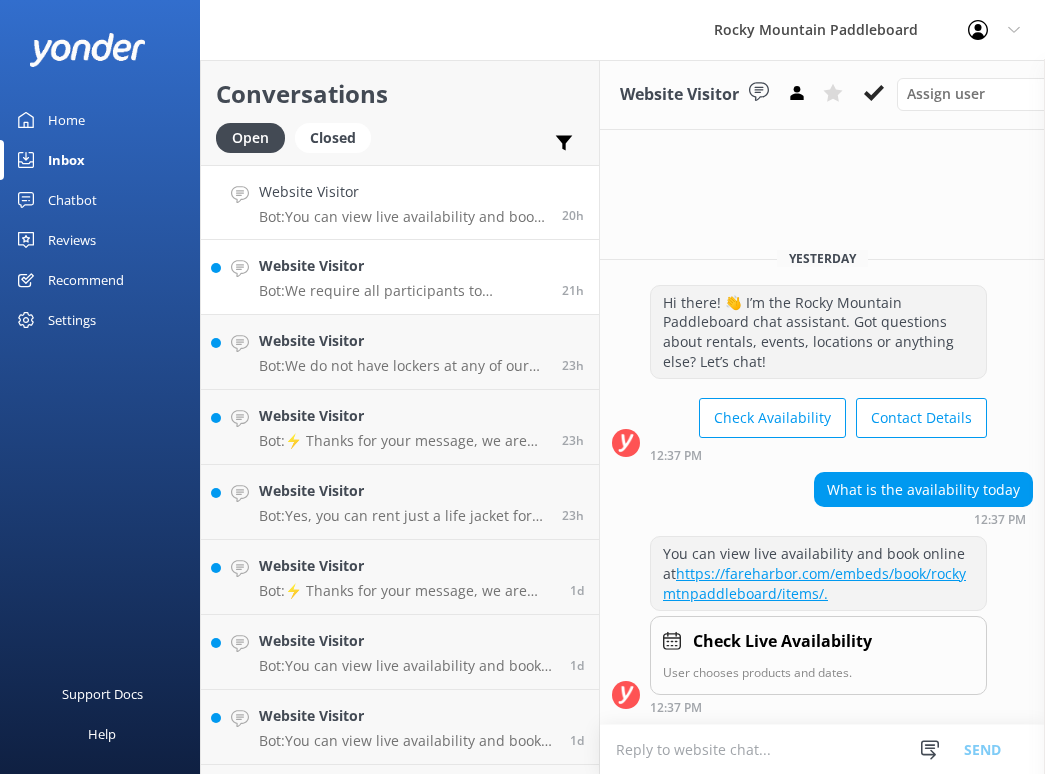 click on "Website Visitor Bot:  We require all participants to complete waivers. You can find the waivers after you make a booking. There is a link in your confirmation email that can be shared with all participants. All minors need a guardian to fill out a waiver for them." at bounding box center [403, 277] 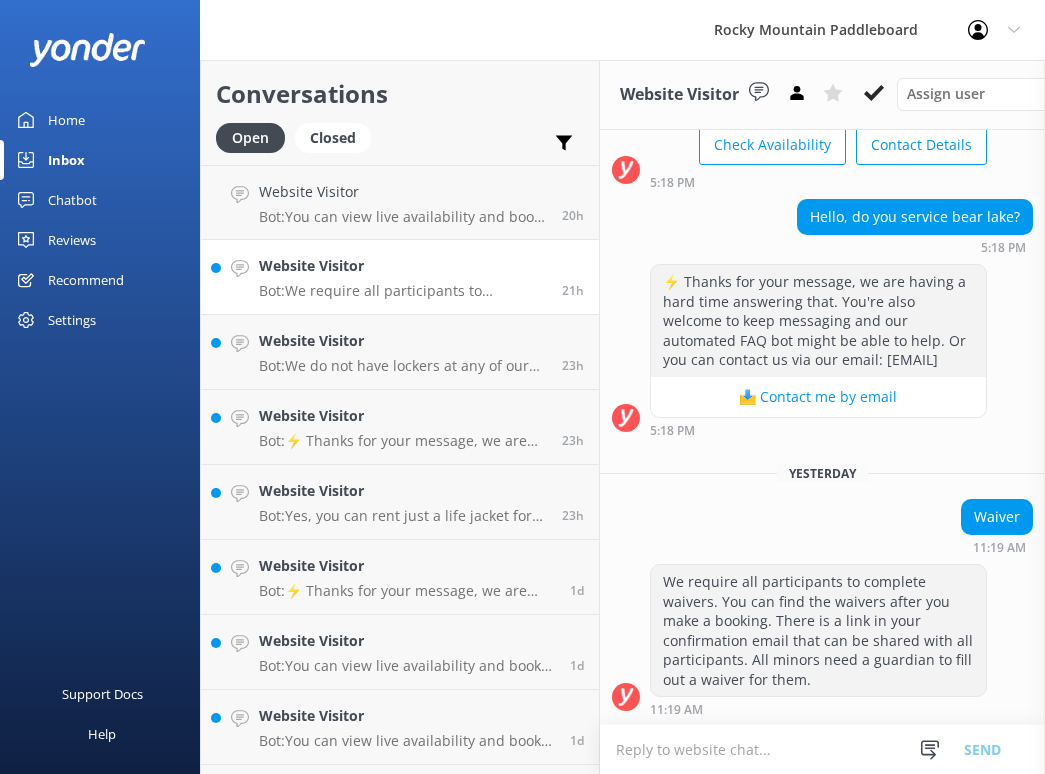 scroll, scrollTop: 171, scrollLeft: 0, axis: vertical 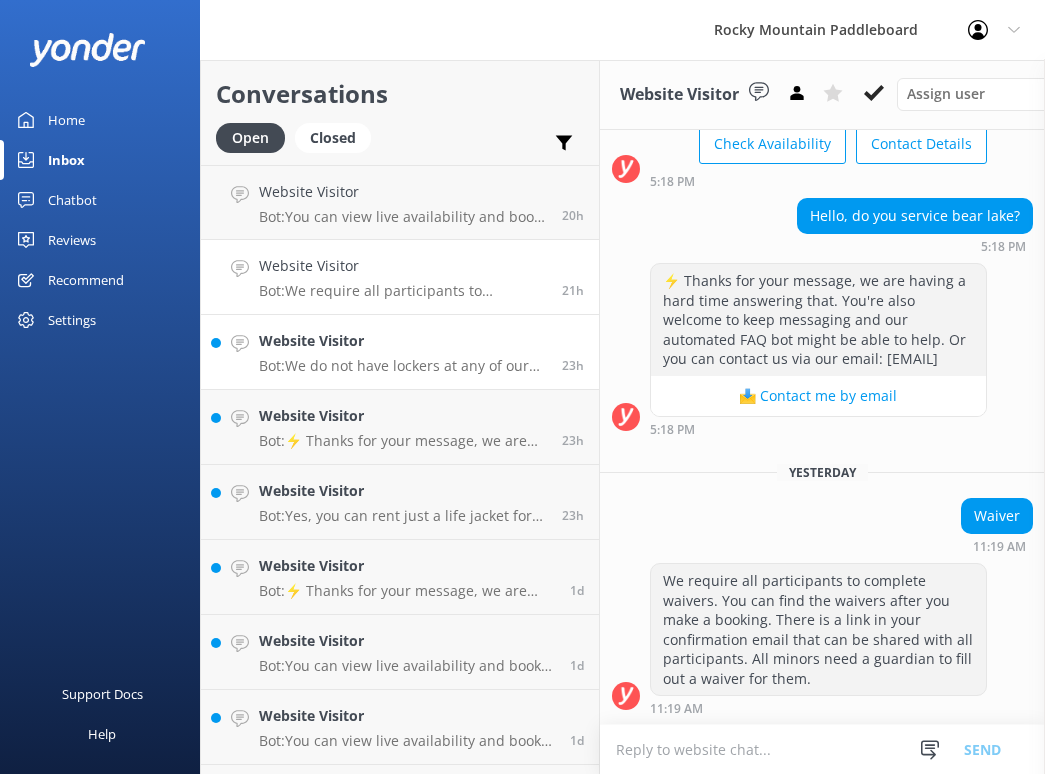 click on "Website Visitor" at bounding box center (403, 341) 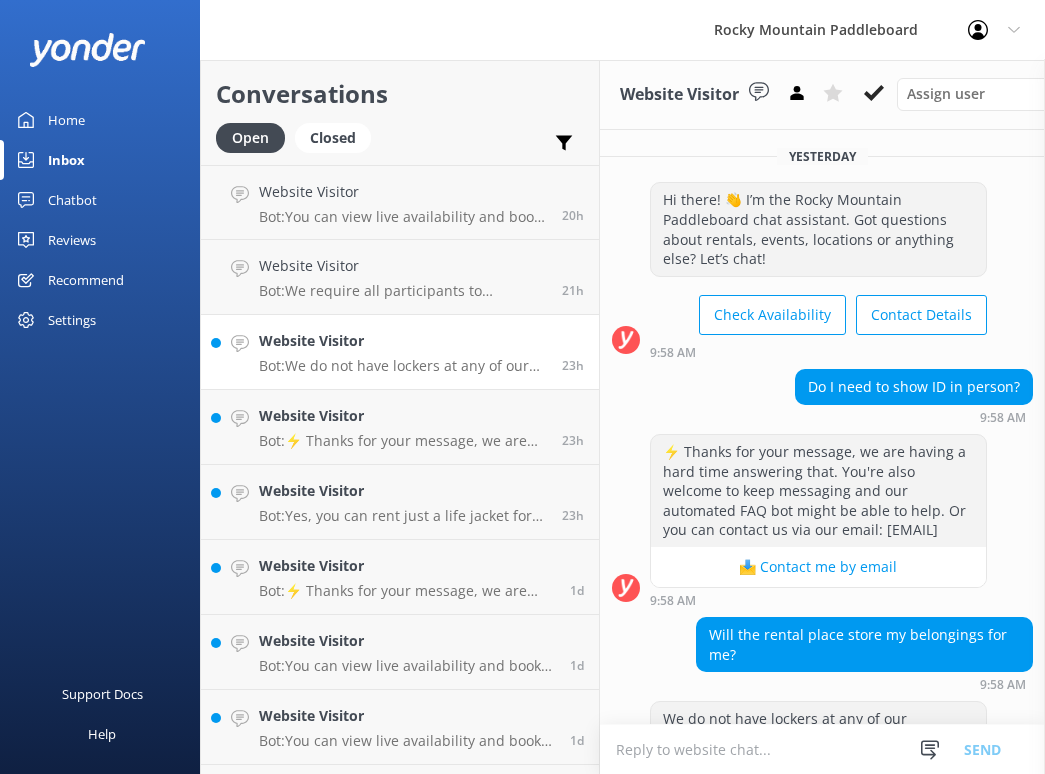 scroll, scrollTop: 99, scrollLeft: 0, axis: vertical 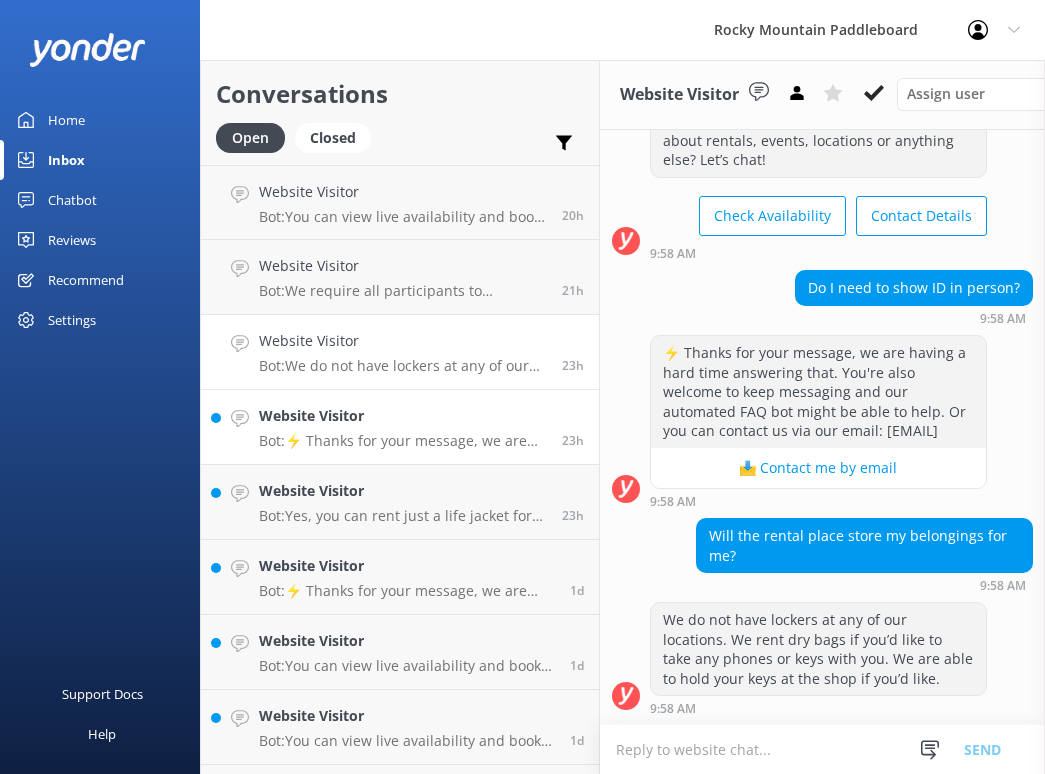 click on "Website Visitor" at bounding box center (403, 416) 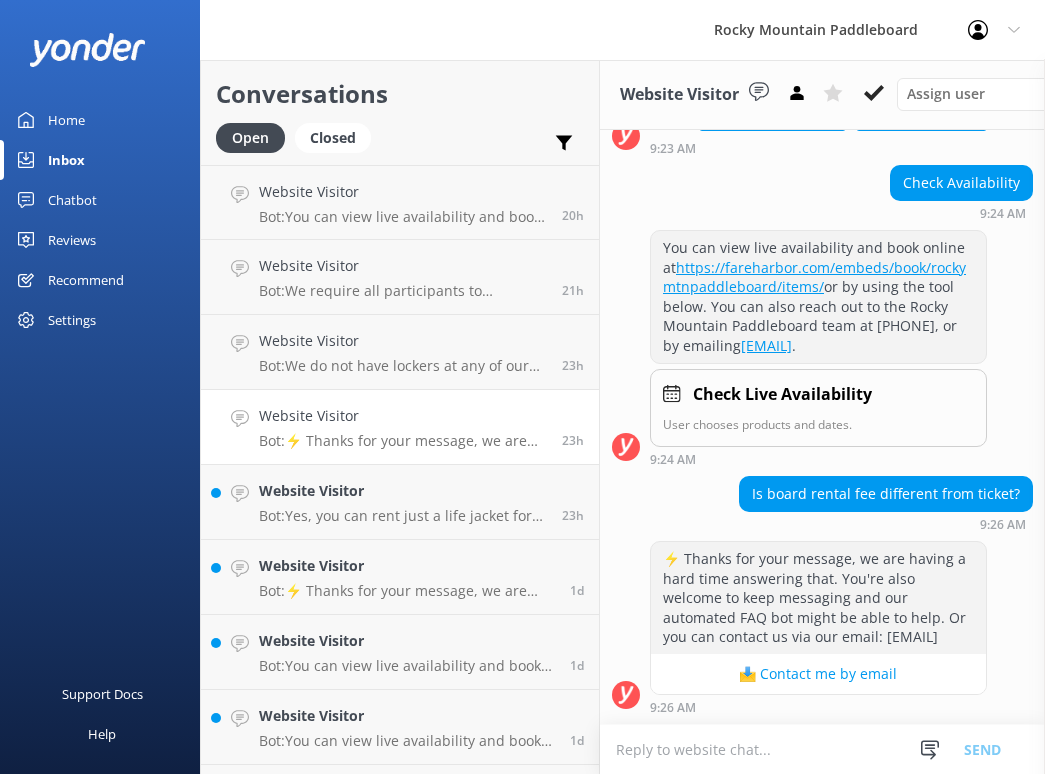 scroll, scrollTop: 1056, scrollLeft: 0, axis: vertical 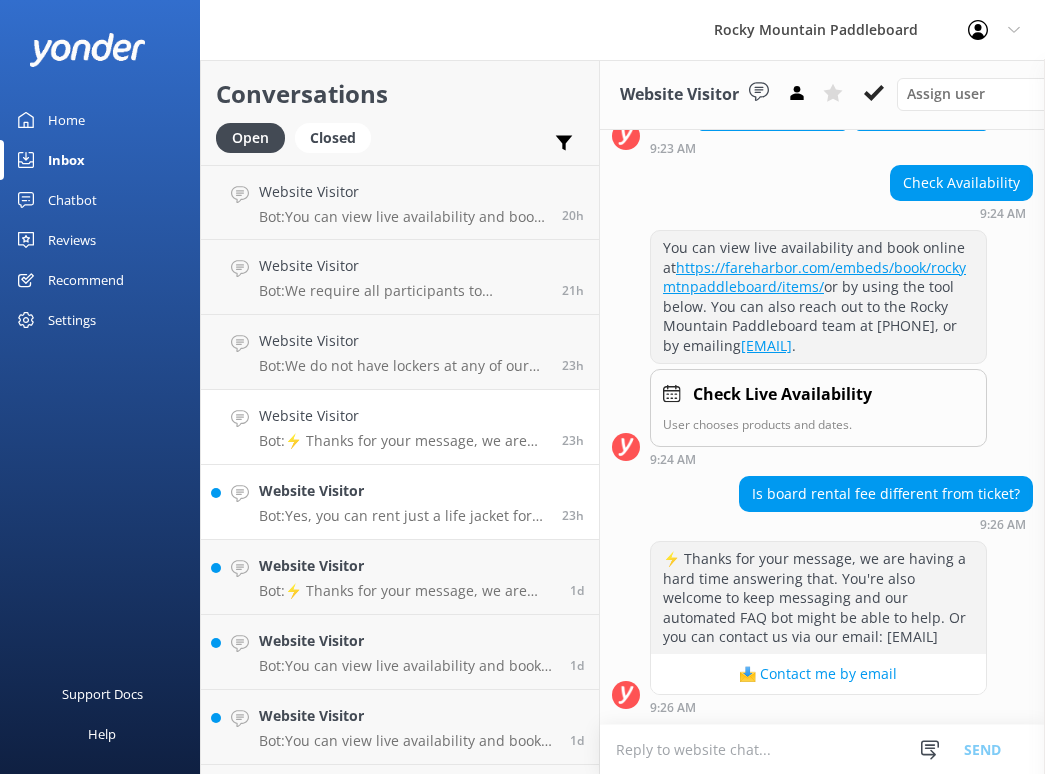 click on "Website Visitor" at bounding box center (403, 491) 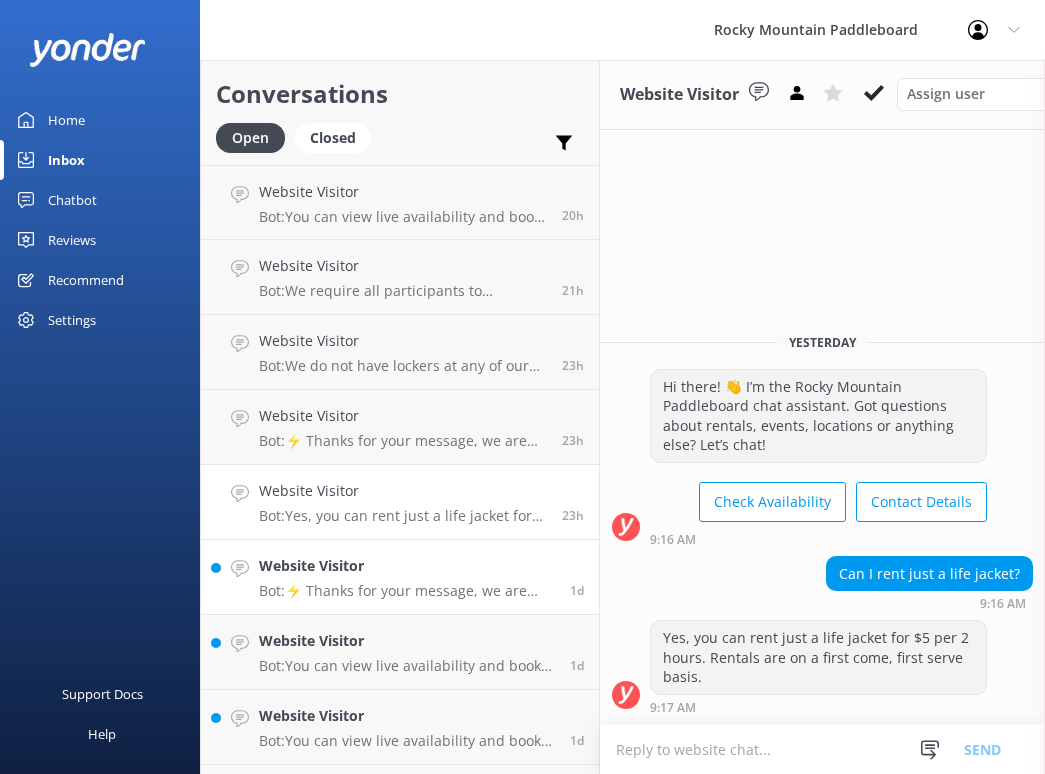 click on "Website Visitor" at bounding box center (407, 566) 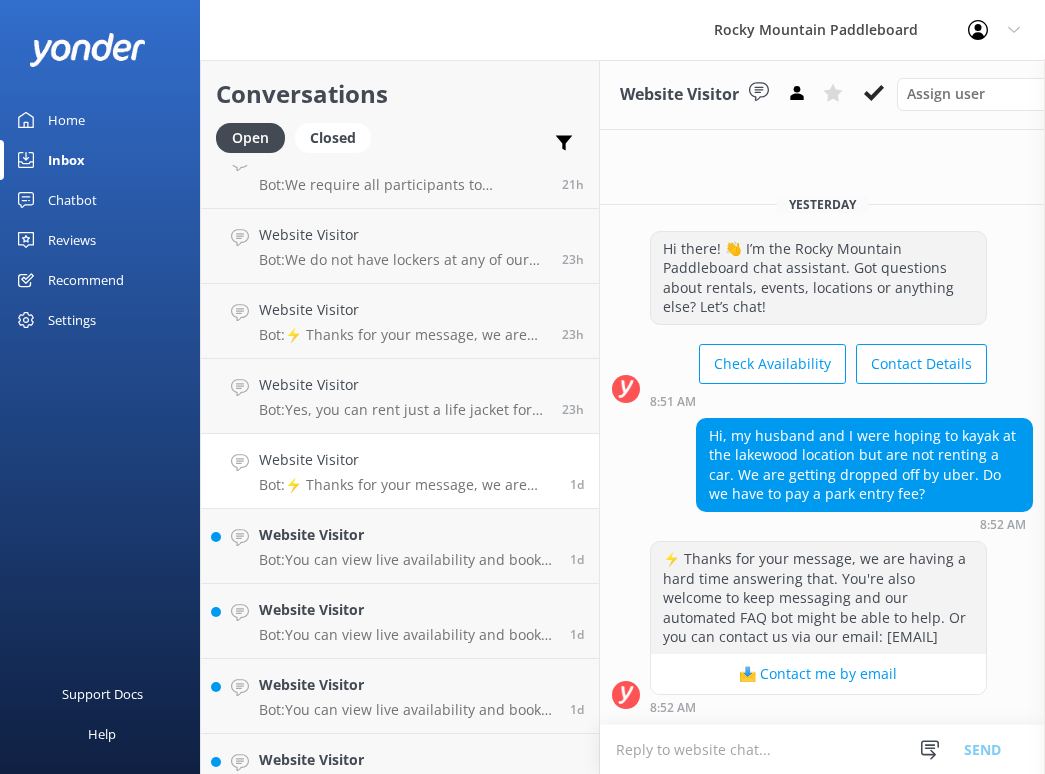 scroll, scrollTop: 0, scrollLeft: 0, axis: both 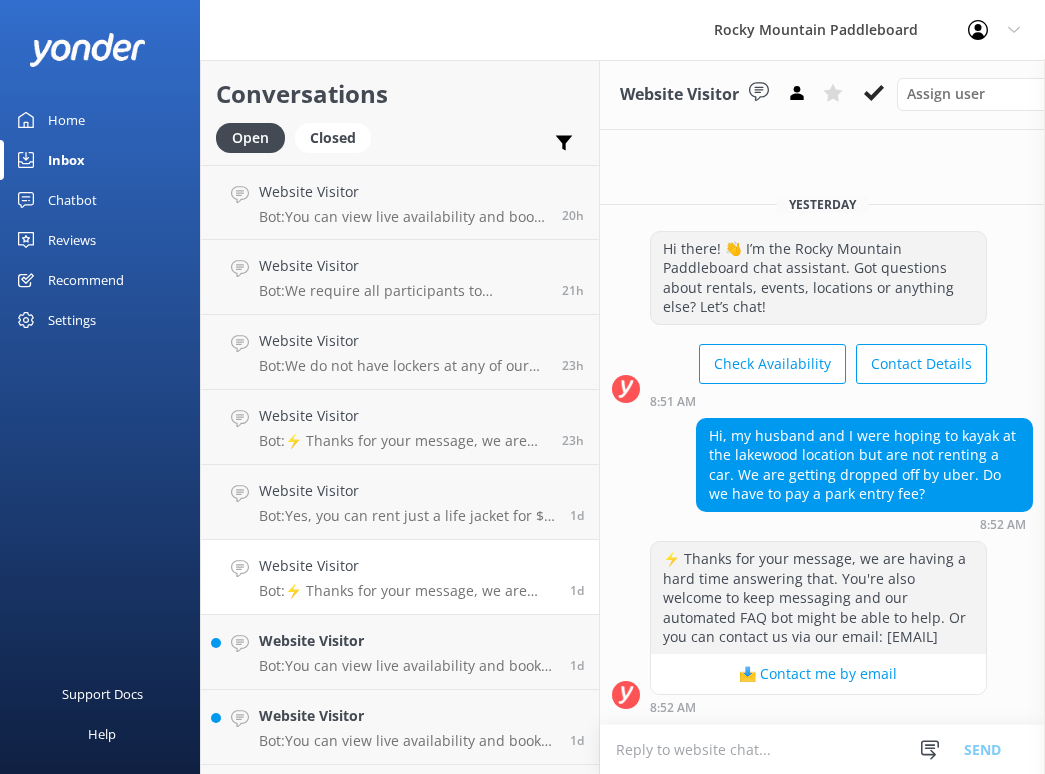 click on "Home" at bounding box center (66, 120) 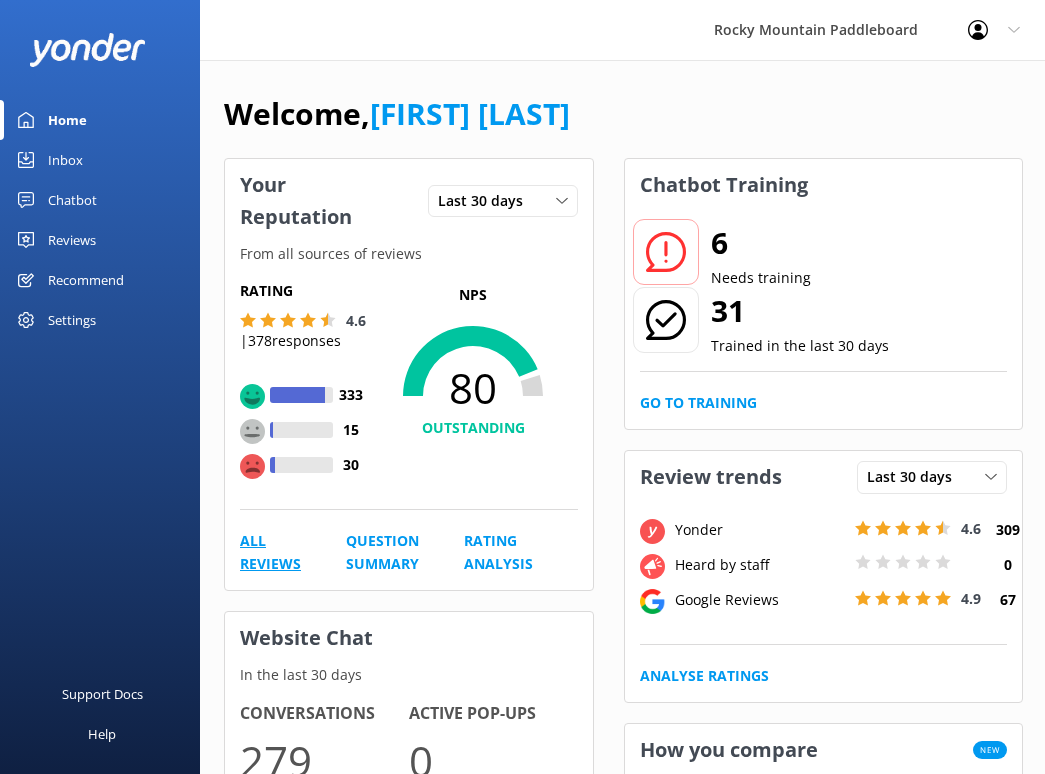 click on "All Reviews" at bounding box center [270, 552] 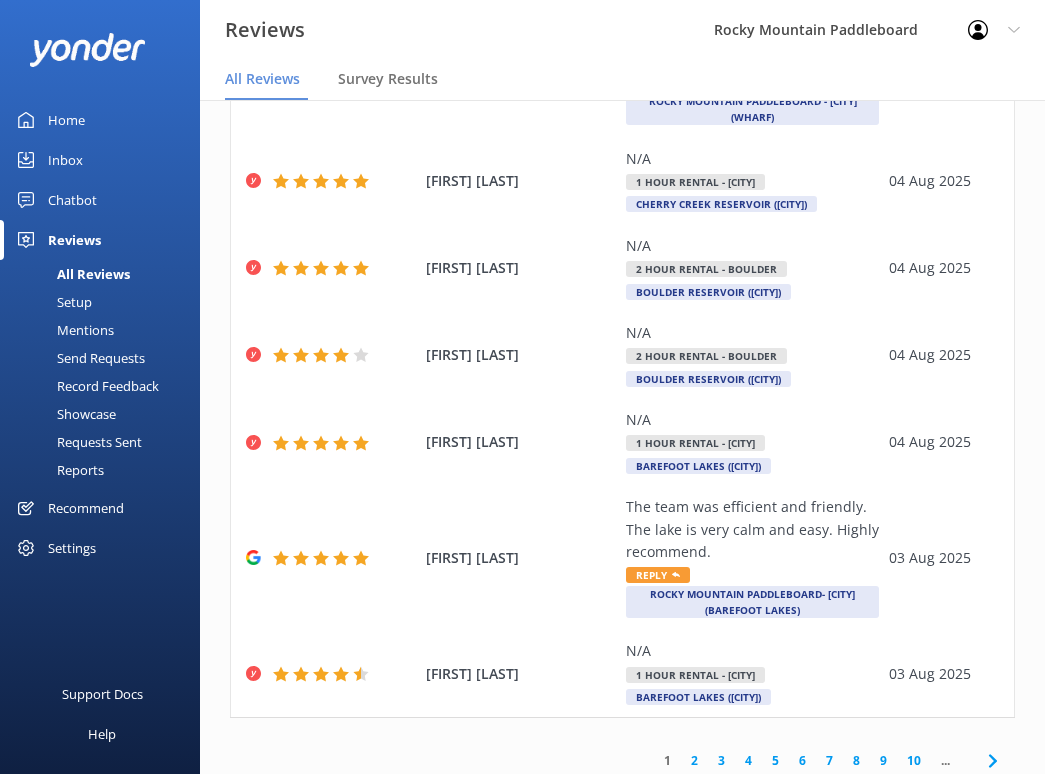 scroll, scrollTop: 840, scrollLeft: 0, axis: vertical 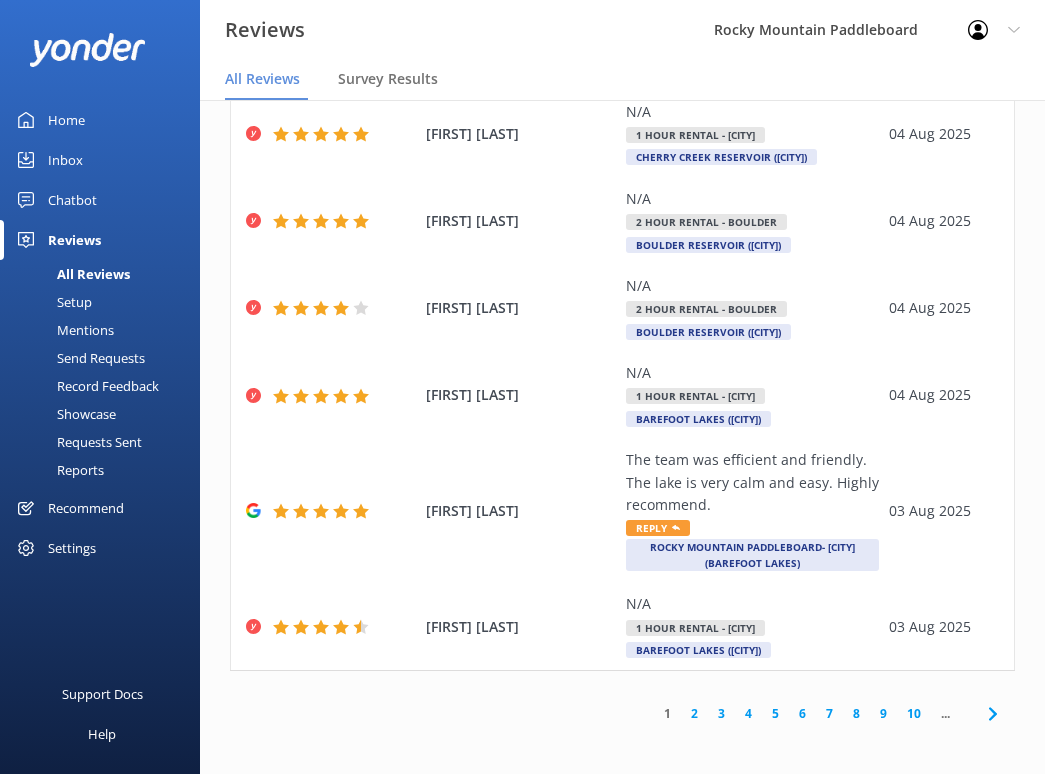click on "2" at bounding box center [694, 713] 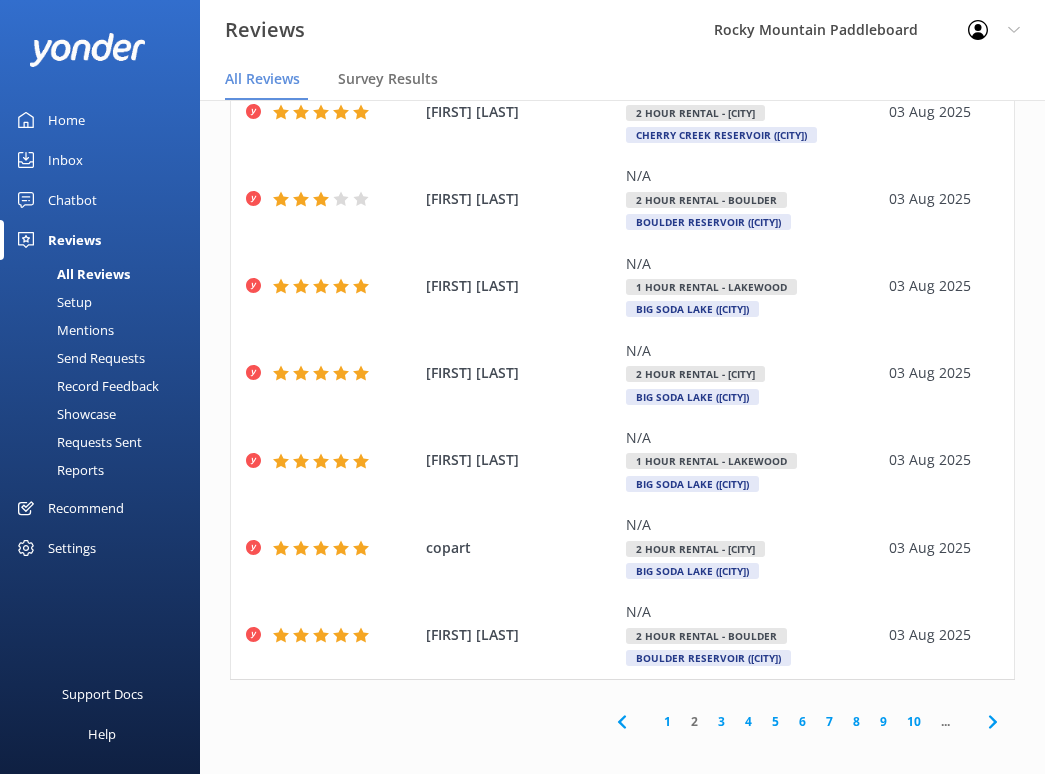 scroll, scrollTop: 494, scrollLeft: 0, axis: vertical 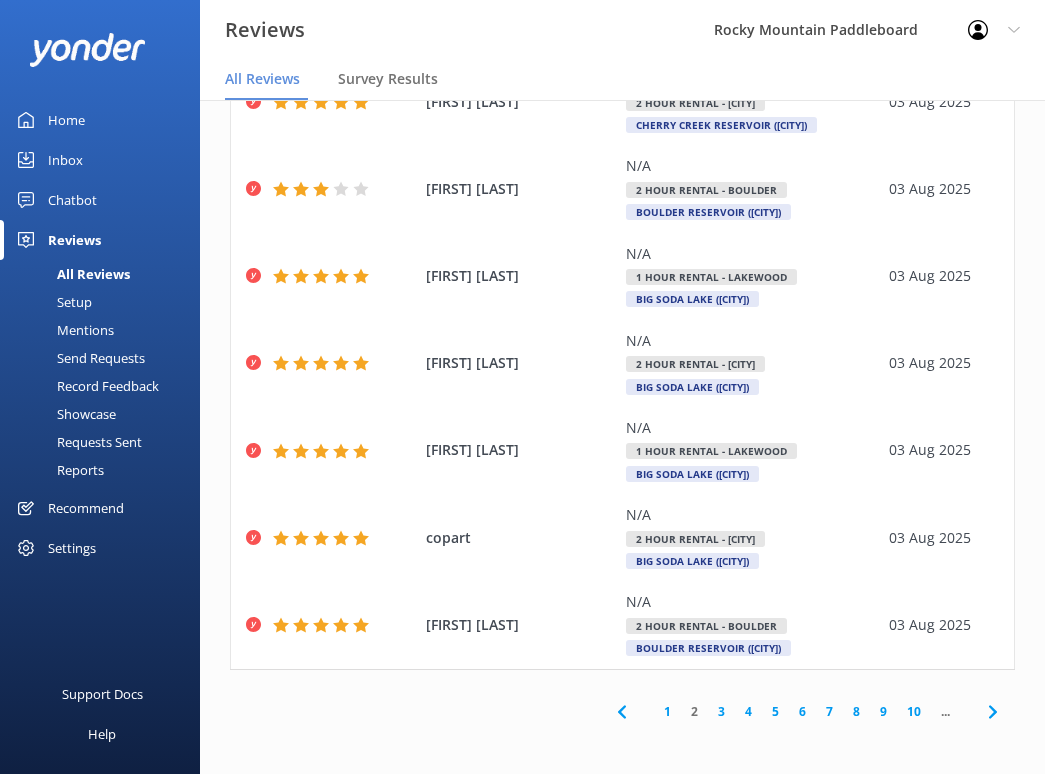 click on "1" at bounding box center (667, 711) 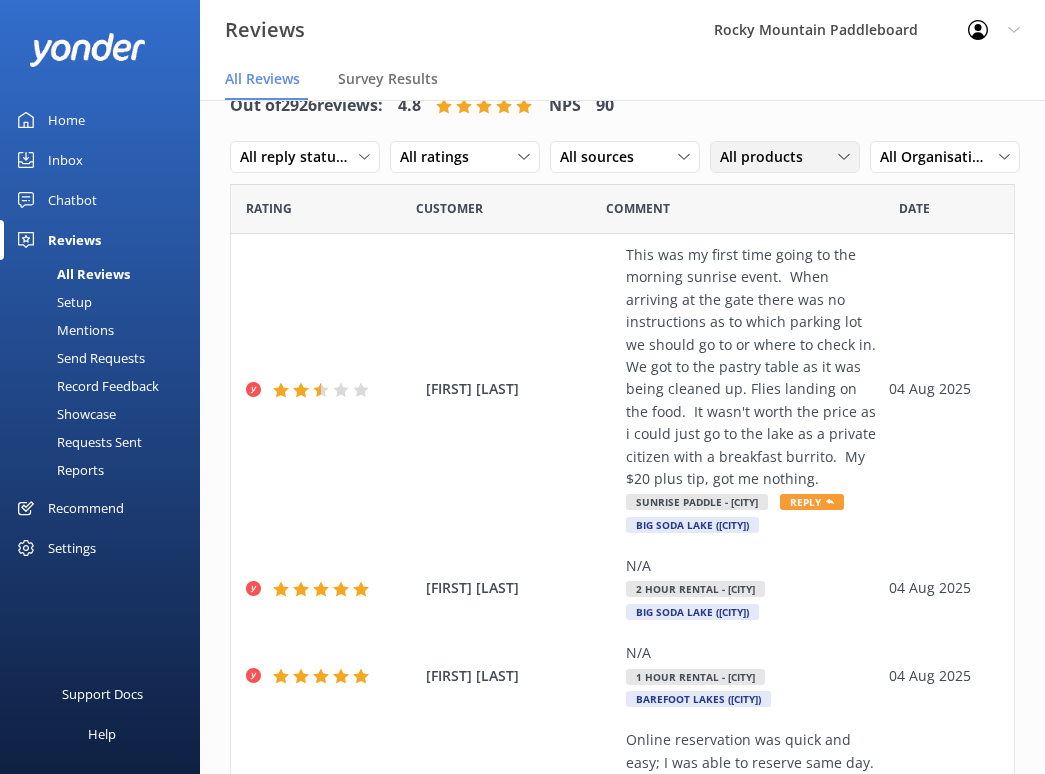 click on "All products All products 1 Hour Rental - [CITY] 2 Hour Rental - [CITY] Stand Up Paddleboard Lessons - [CITY] SUP Yoga - [CITY] Pontoon Boat Rental - [CITY] 1 Hour Rental - [CITY] 2 Hour Rental - [CITY] Stand Up Paddleboard Lessons - [CITY] SUP Yoga - [CITY] Pontoon Boat Rental - [CITY] 1 Hour Rental - [CITY] 2 Hour Rental - [CITY] SUP Yoga - [CITY] Stand Up Paddleboard Lessons - [CITY] 1 Hour Rental - [CITY] 2 Hour Rental - [CITY] SUP Yoga - [CITY] Stand Up Paddleboard Lessons - [CITY] 1 Hour Rental - [CITY] 2 Hour Rental - [CITY] Full Moon Paddle - [CITY] 2 Hour Group Packages - [CITY] 4 Hour Group Packages - [CITY] 2 Hour Group Packages - [CITY] 4 Hour Group Packages - [CITY] Full Moon Paddle - [CITY] Sunset Paddle - [CITY] Sunset Paddle - [CITY] Sunset Paddle - [CITY] Sunset Paddle - [CITY] Sunrise Paddle - [CITY] Sunrise Paddle - [CITY] Sunrise Paddle - [CITY] Sunrise Paddle - [CITY] Dog Paddle - [CITY] Dog Paddle - [CITY] Dog Paddle - [CITY]" at bounding box center [785, 157] 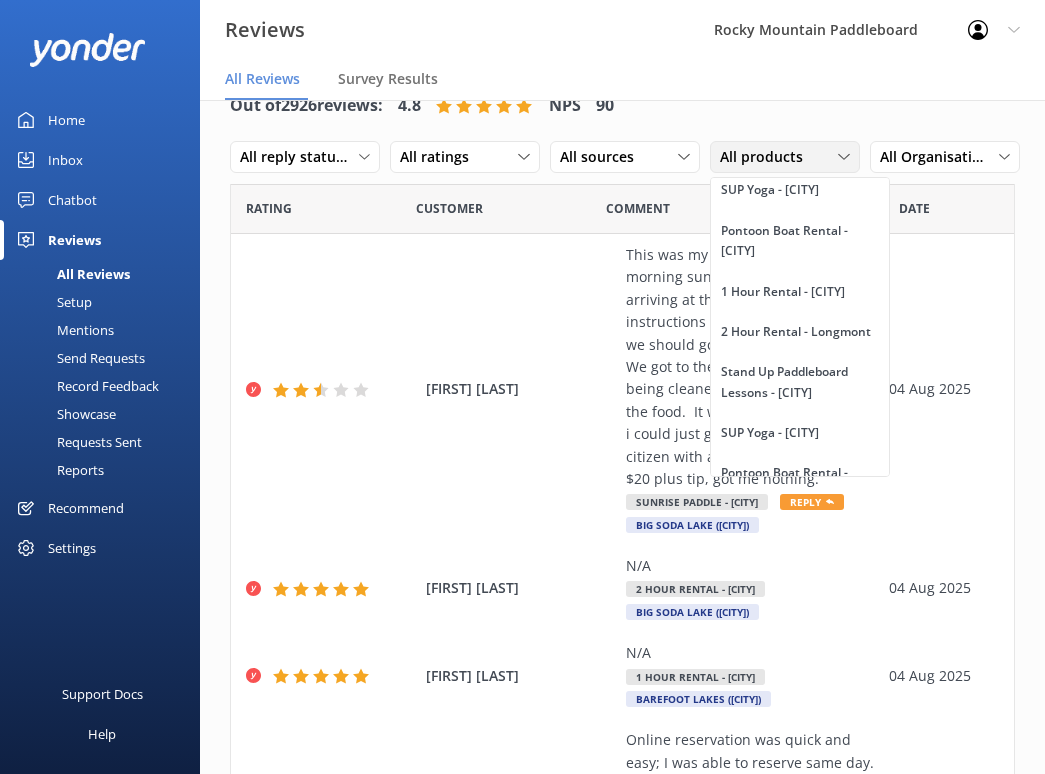 scroll, scrollTop: 193, scrollLeft: 0, axis: vertical 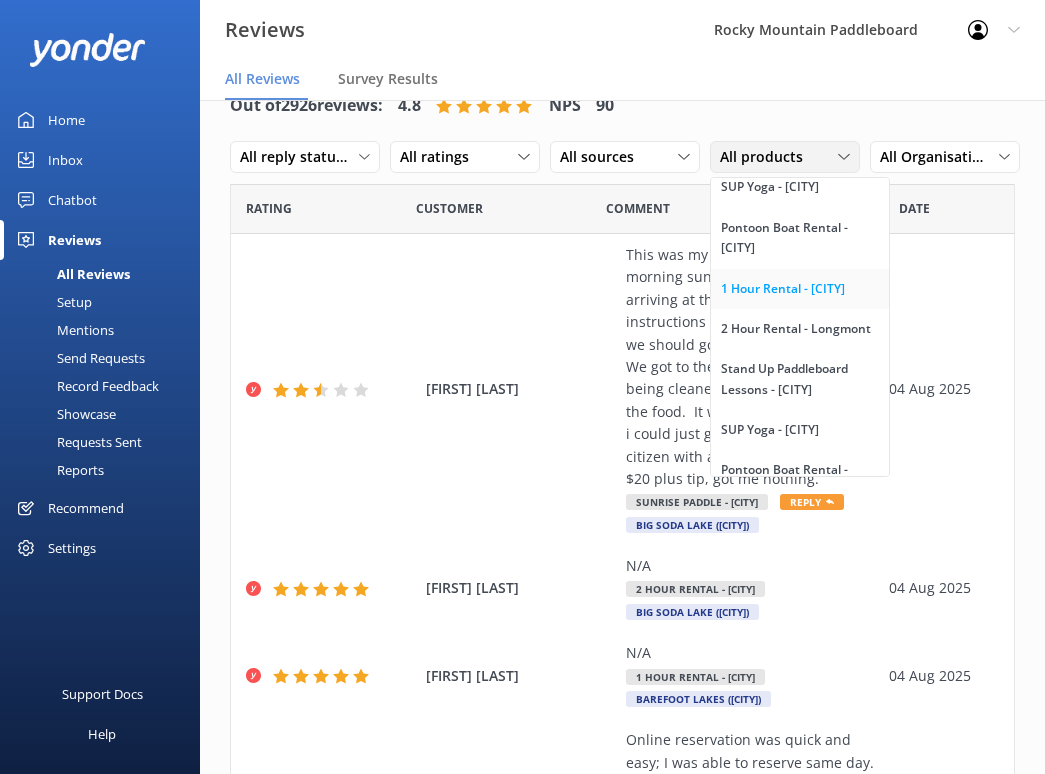 click on "1 Hour Rental - [CITY]" at bounding box center (783, 289) 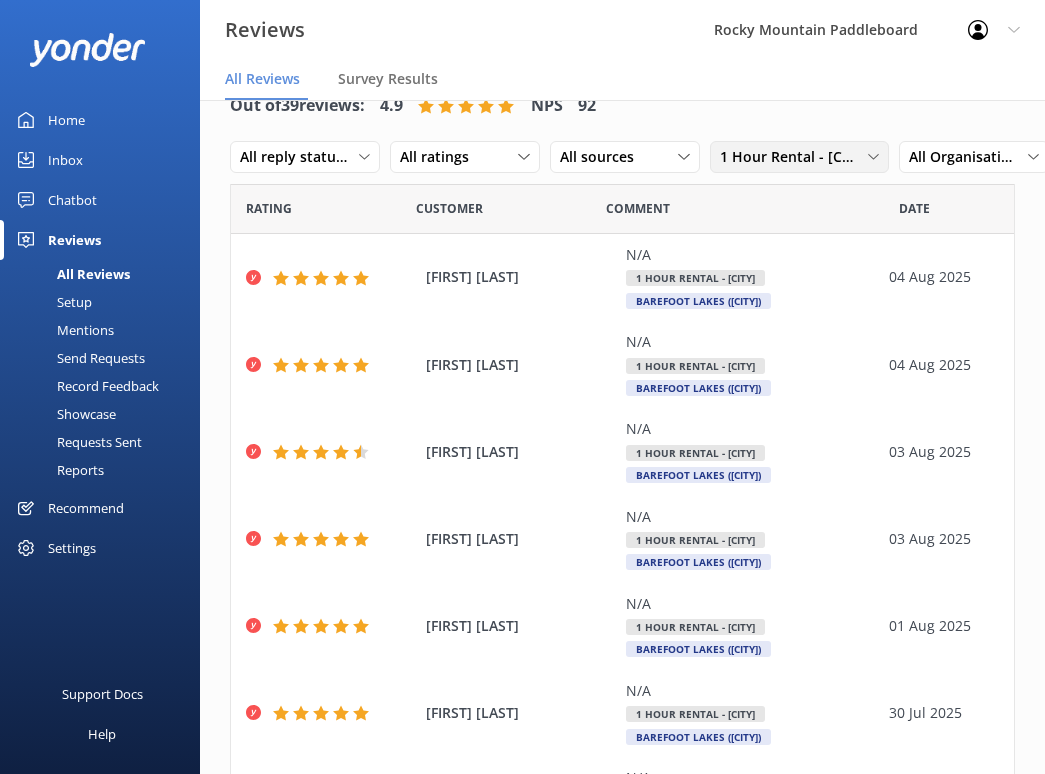 click on "1 Hour Rental - [CITY]" at bounding box center (794, 157) 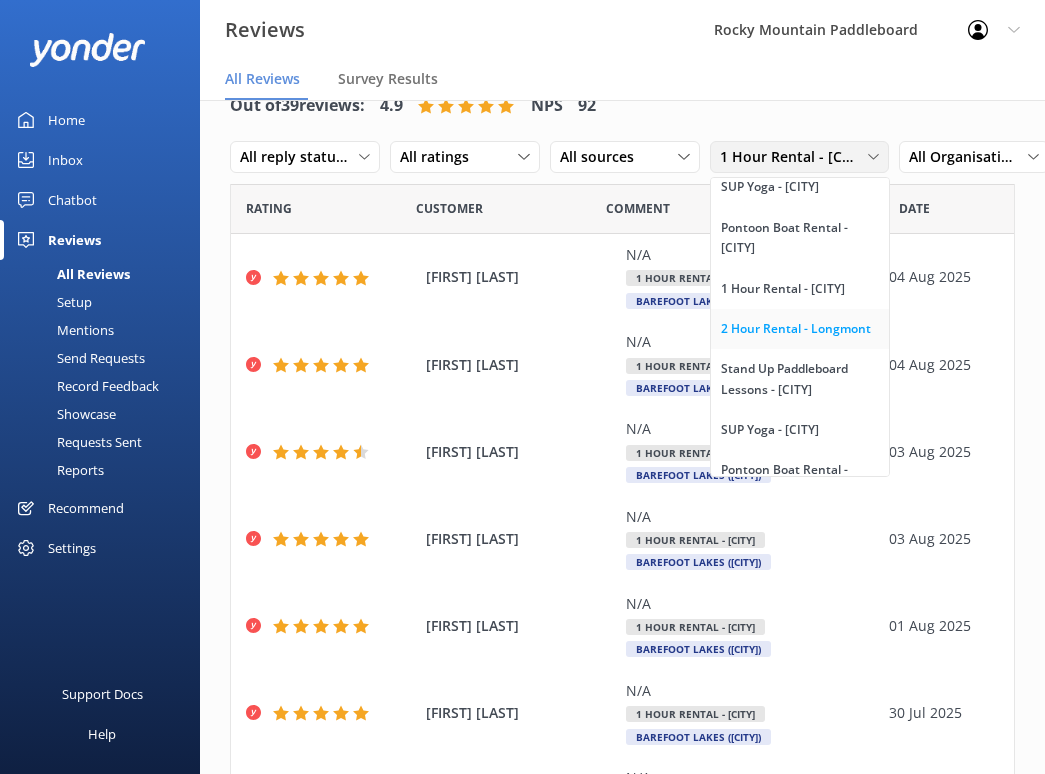 click on "2 Hour Rental - Longmont" at bounding box center [796, 329] 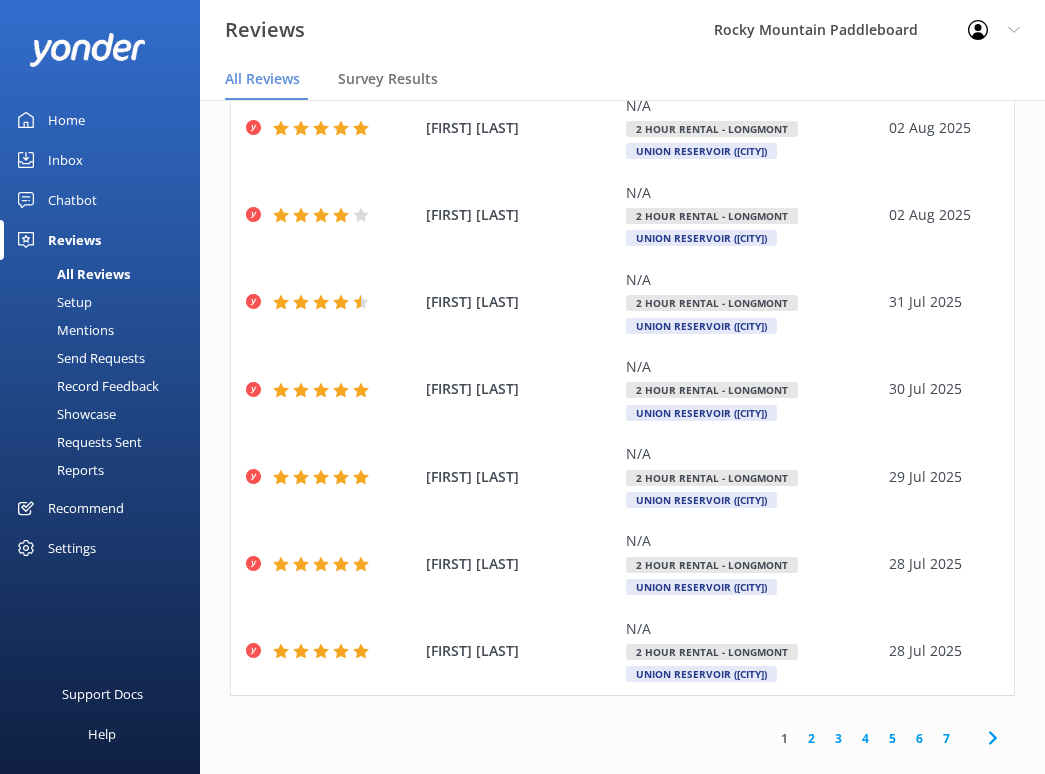 scroll, scrollTop: 438, scrollLeft: 0, axis: vertical 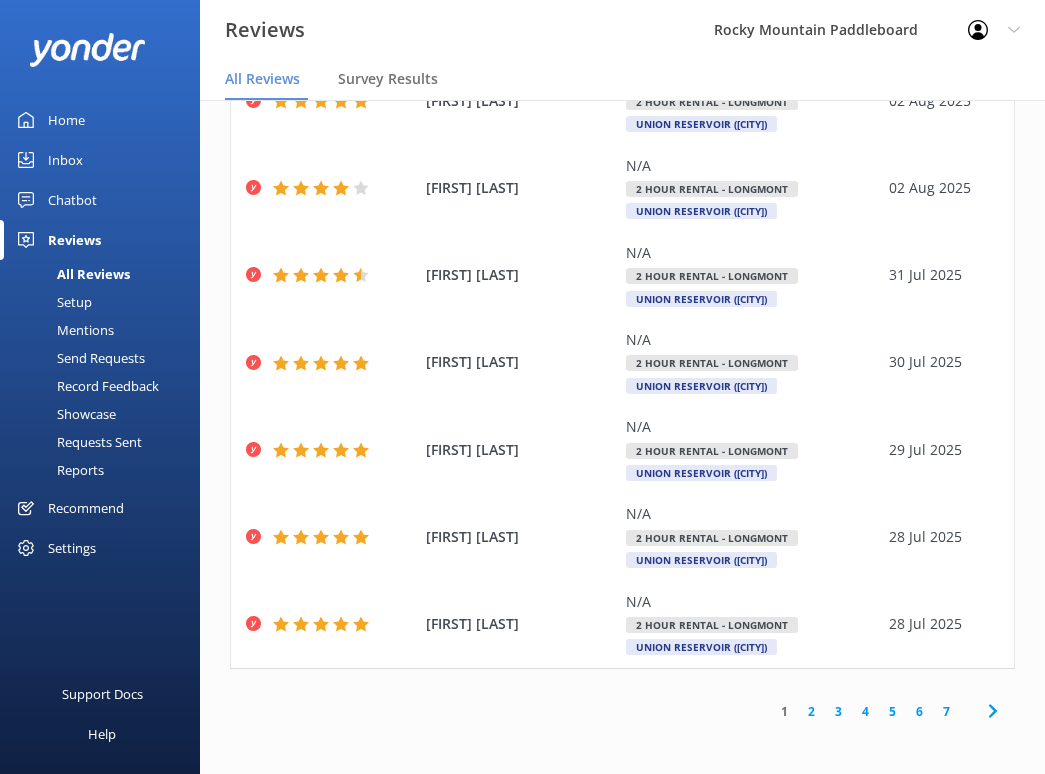 click on "2" at bounding box center [811, 711] 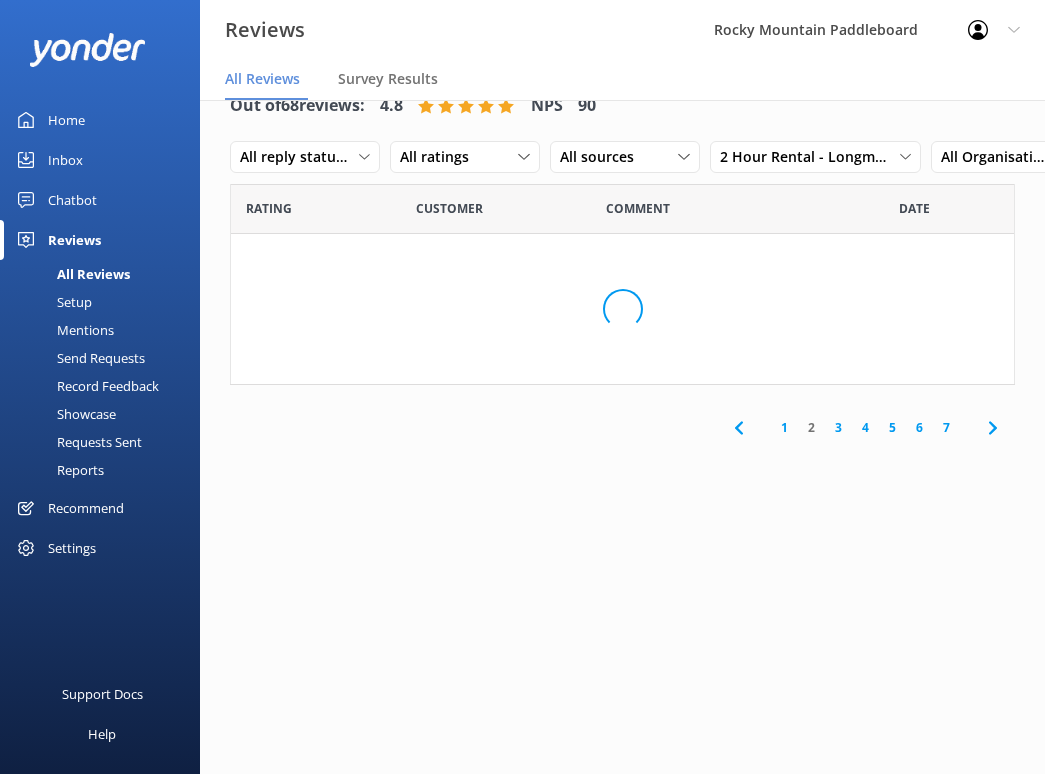 scroll, scrollTop: 0, scrollLeft: 0, axis: both 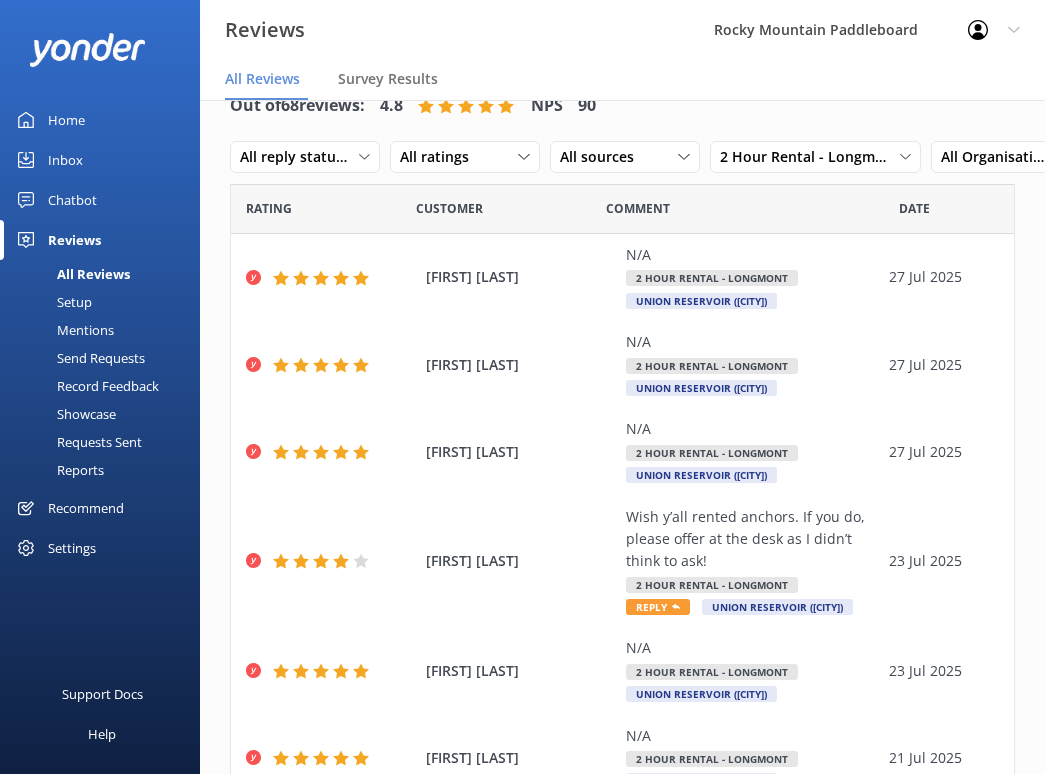 click on "Inbox" at bounding box center (65, 160) 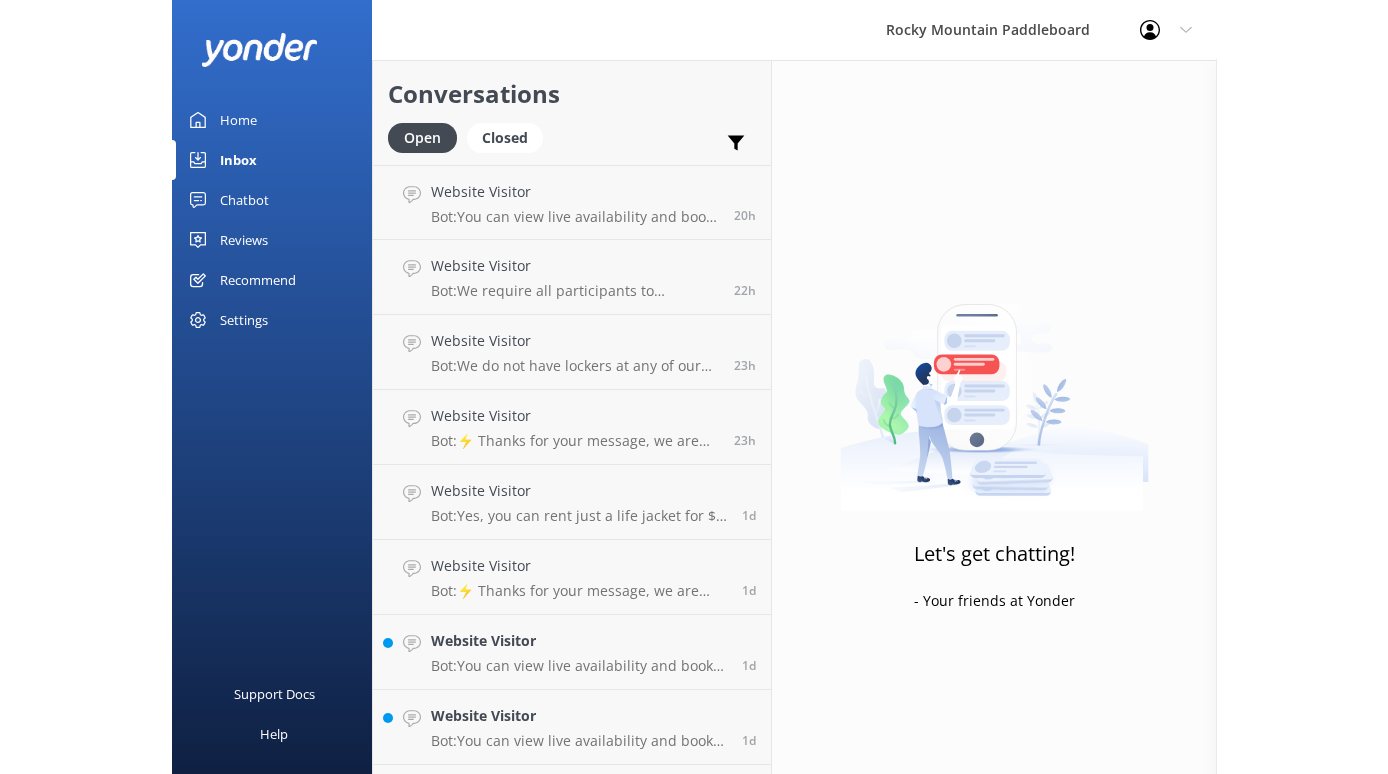 scroll, scrollTop: 0, scrollLeft: 0, axis: both 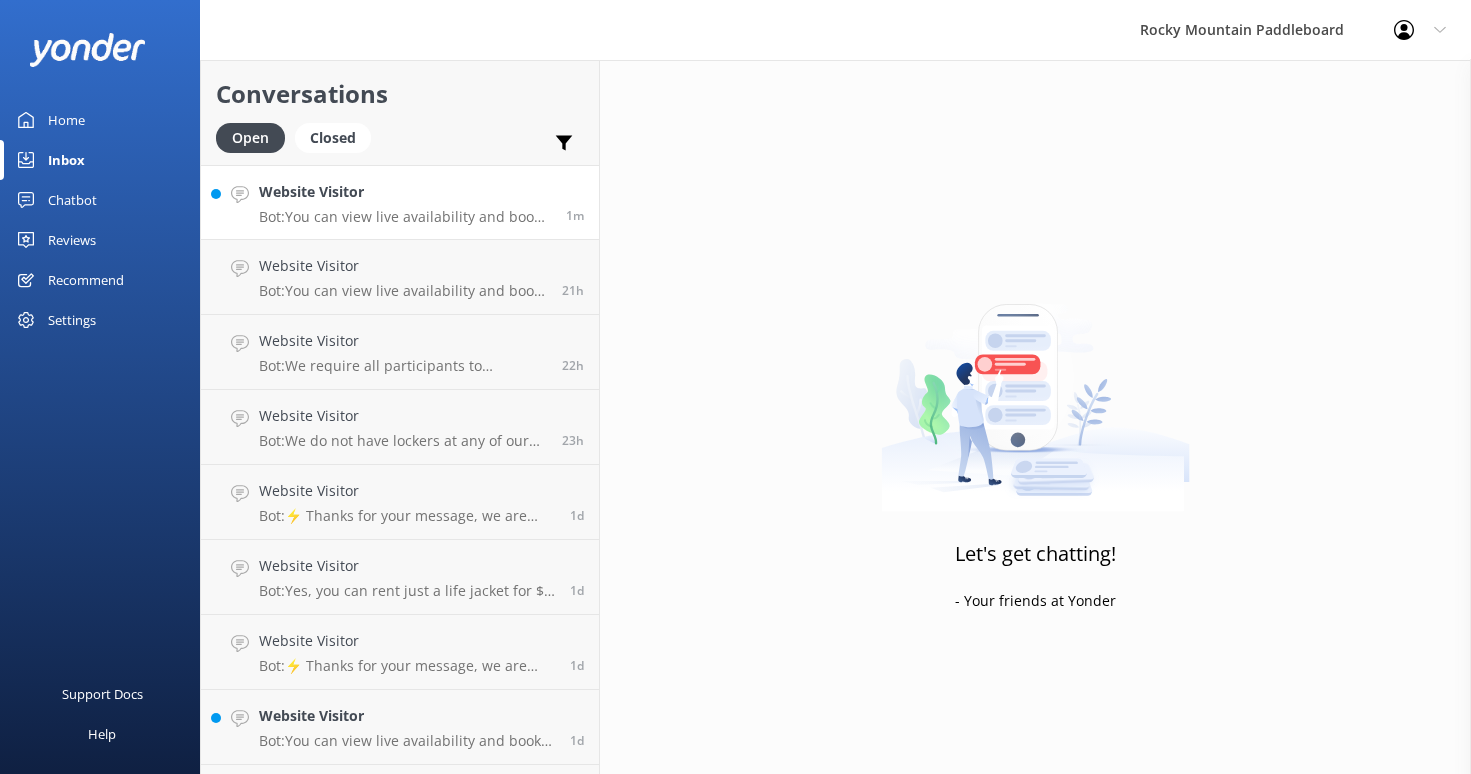 click on "Website Visitor" at bounding box center [405, 192] 